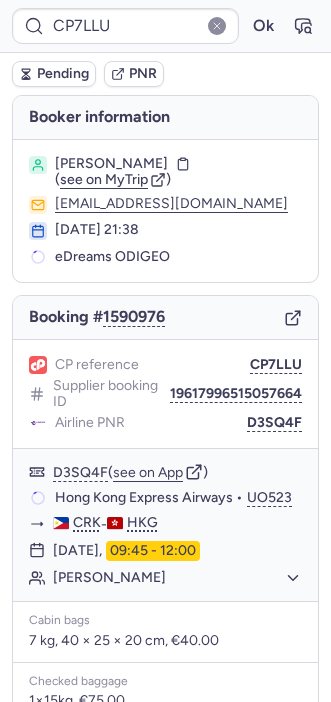 scroll, scrollTop: 0, scrollLeft: 0, axis: both 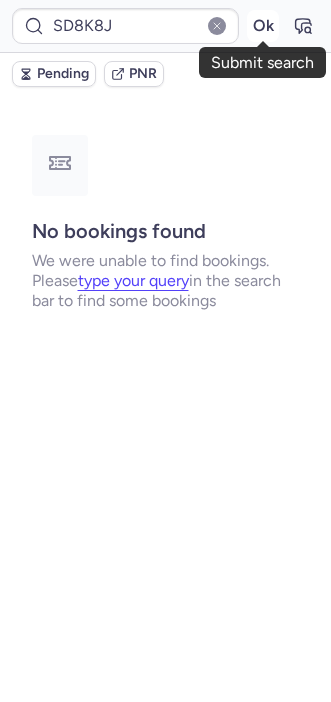 click on "Ok" at bounding box center [263, 26] 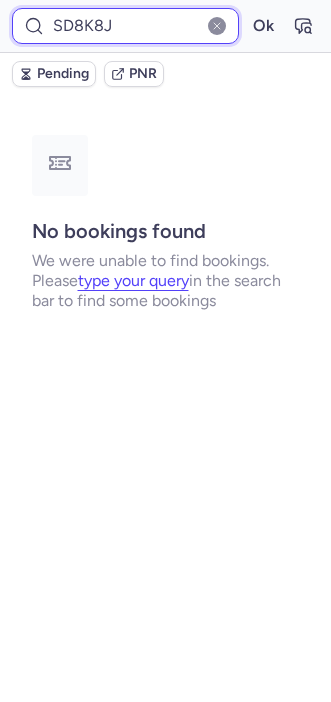click on "SD8K8J" at bounding box center (125, 26) 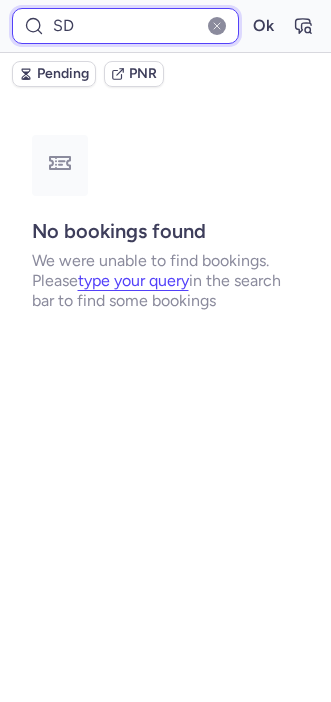 type on "S" 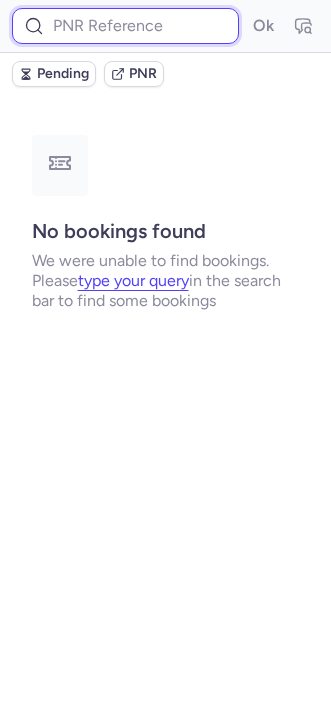 paste on "SD8K8J" 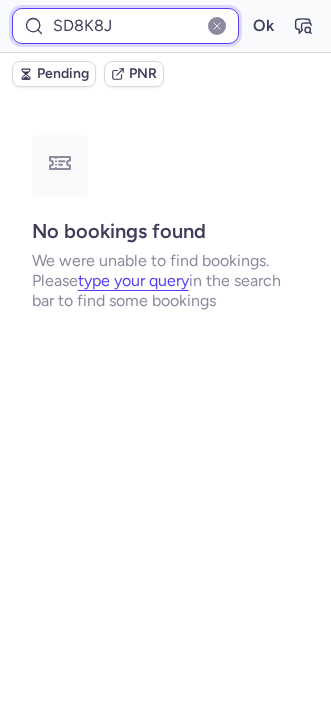 click on "Ok" at bounding box center [263, 26] 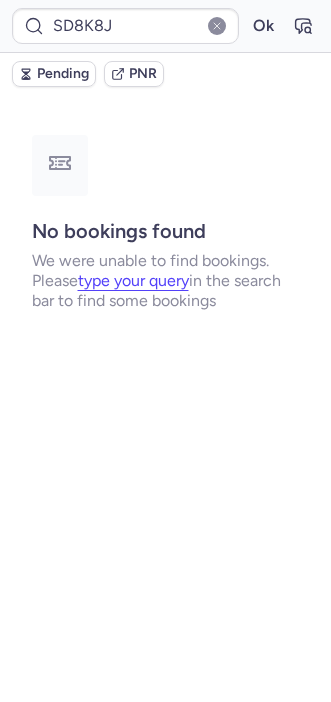 type on "CP4VLI" 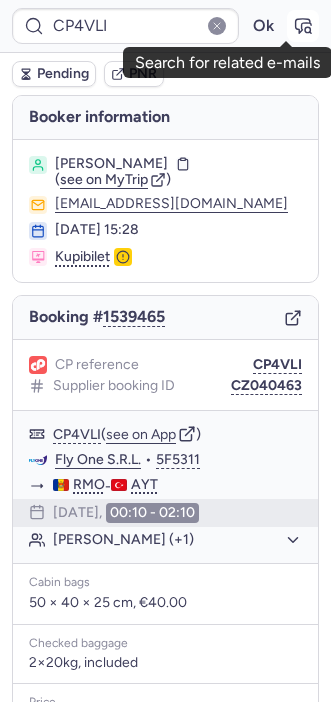 click at bounding box center [303, 26] 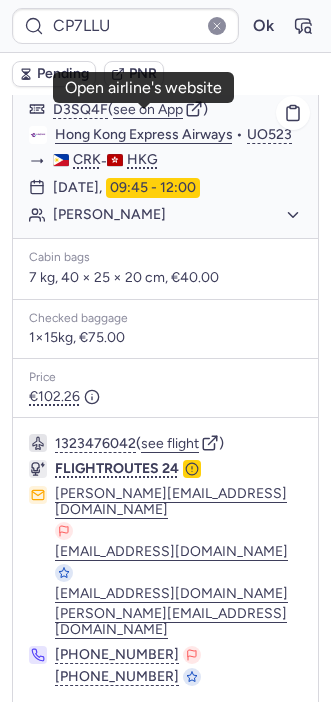 scroll, scrollTop: 365, scrollLeft: 0, axis: vertical 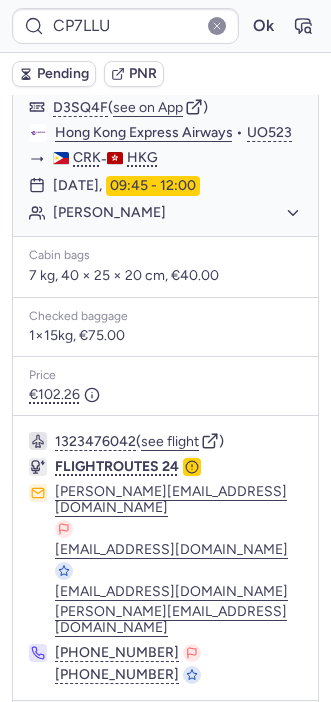 type on "CPRFM3" 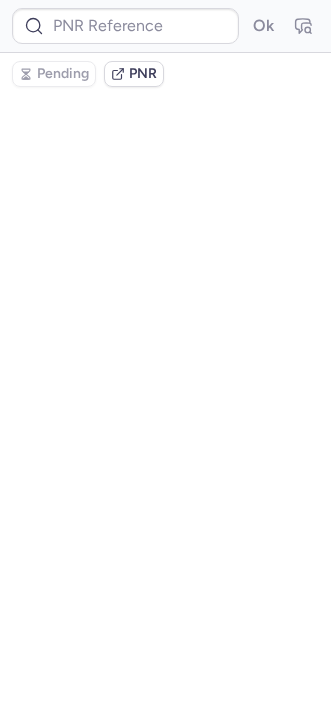 scroll, scrollTop: 0, scrollLeft: 0, axis: both 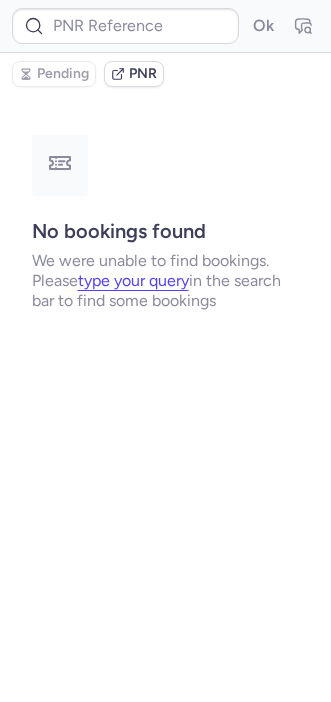 type on "CP57N9" 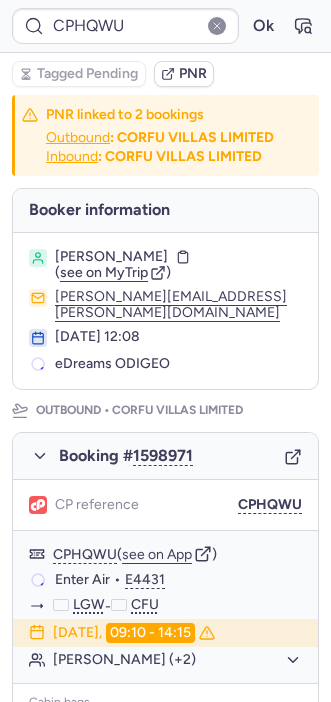 type on "CP57N9" 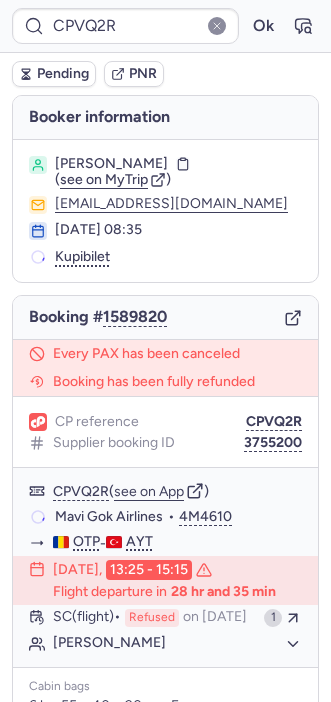 type on "CP2VOK" 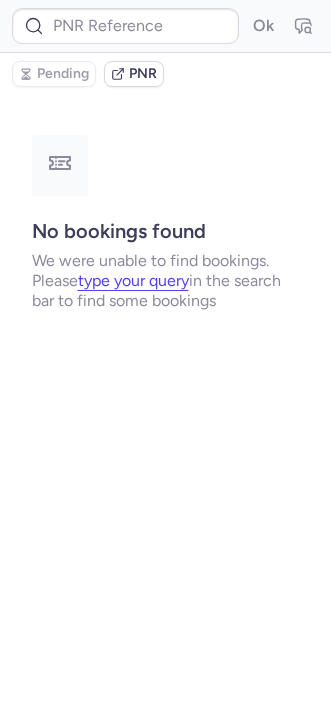 type on "CPXZES" 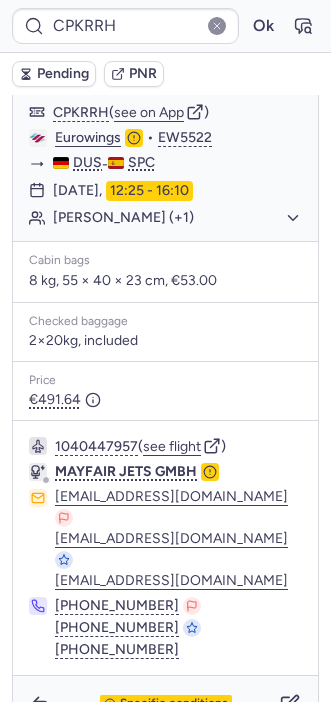 scroll, scrollTop: 452, scrollLeft: 0, axis: vertical 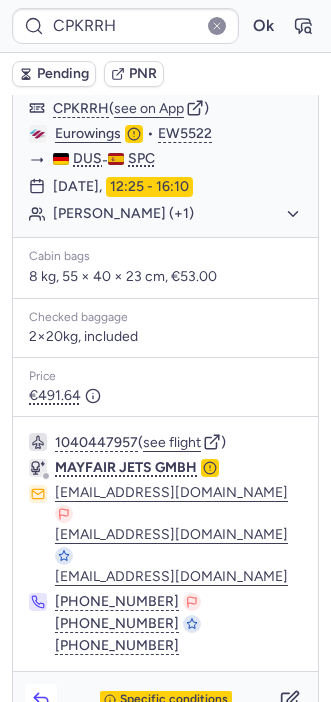 click 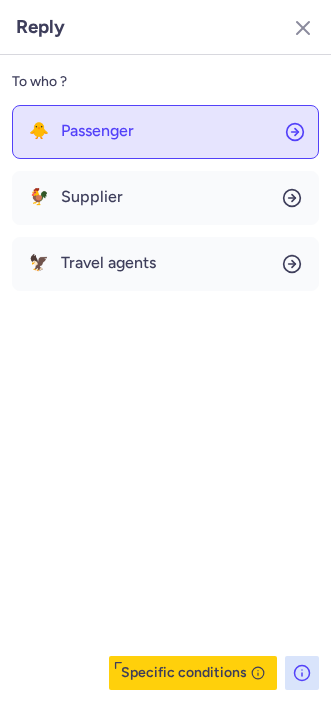 click on "🐥 Passenger" 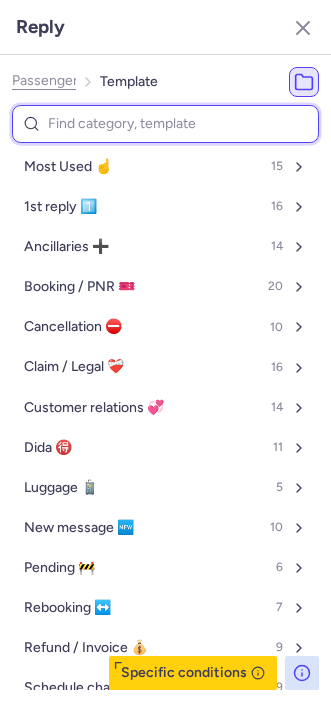 type on "v" 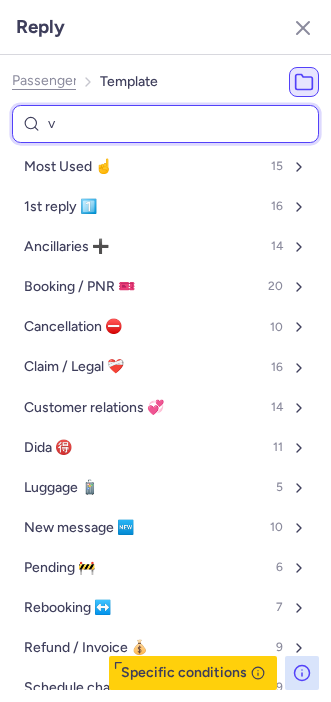 select on "en" 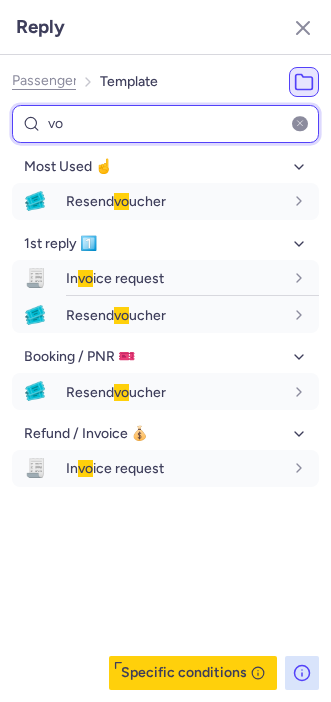 type on "vo" 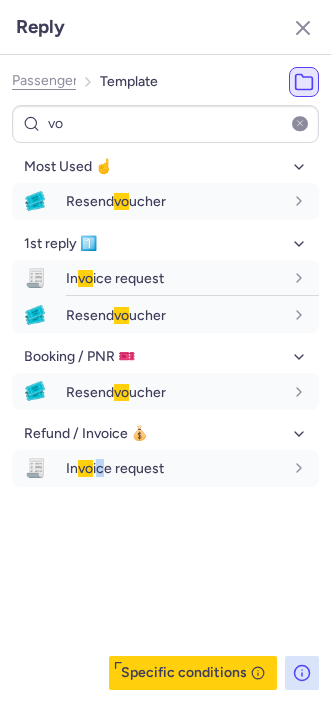 click on "Most Used ☝️ 🎟️ Resend  vo ucher fr en de nl pt es it ru en 1st reply 1️⃣ 🧾 In vo ice request fr en de nl pt es it ru en 🎟️ Resend  vo ucher fr en de nl pt es it ru en Booking / PNR 🎫 🎟️ Resend  vo ucher fr en de nl pt es it ru en Refund / Invoice 💰 🧾 In vo ice request fr en de nl pt es it ru en" at bounding box center (165, 420) 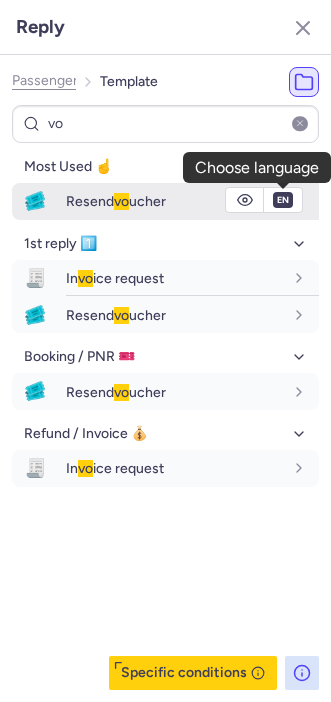 click on "en" at bounding box center [283, 200] 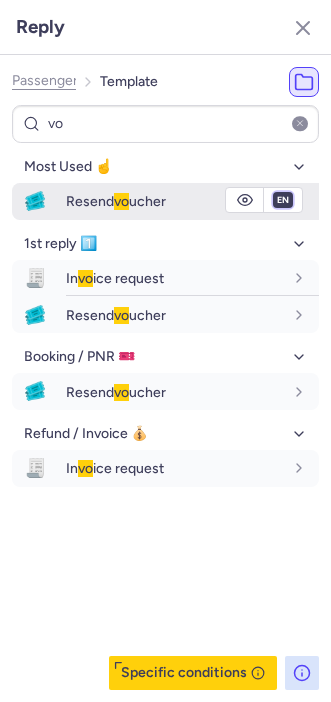 click on "fr en de nl pt es it ru" at bounding box center [283, 200] 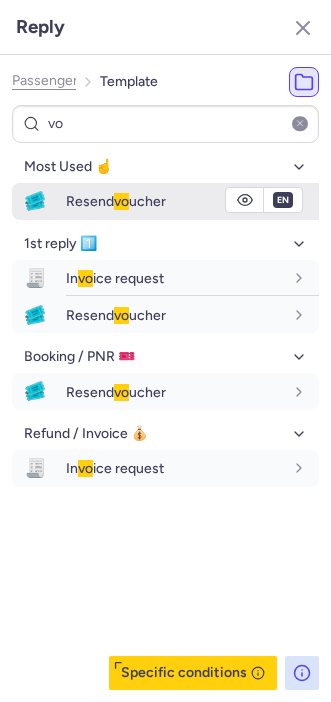 click on "fr en de nl pt es it ru" at bounding box center [283, 200] 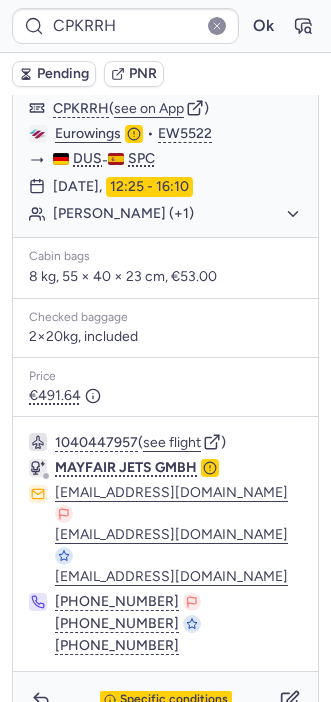type on "A1704225" 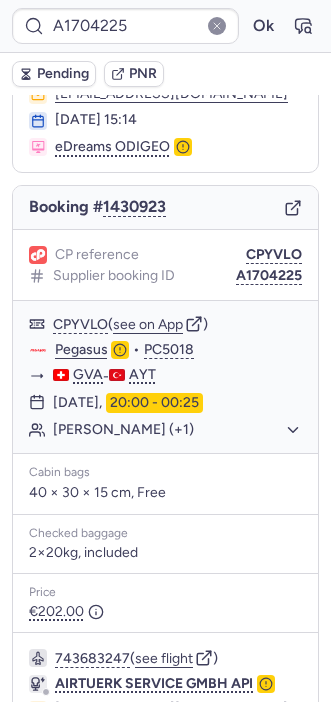scroll, scrollTop: 98, scrollLeft: 0, axis: vertical 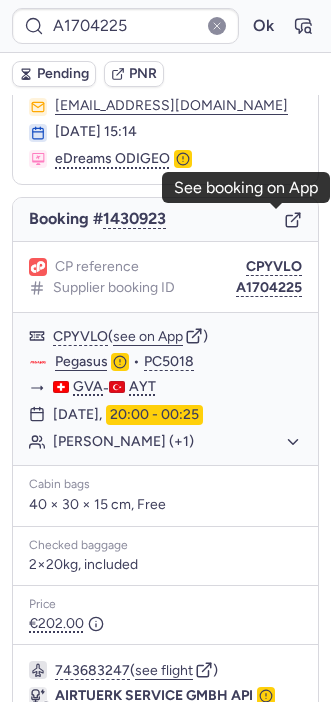 click 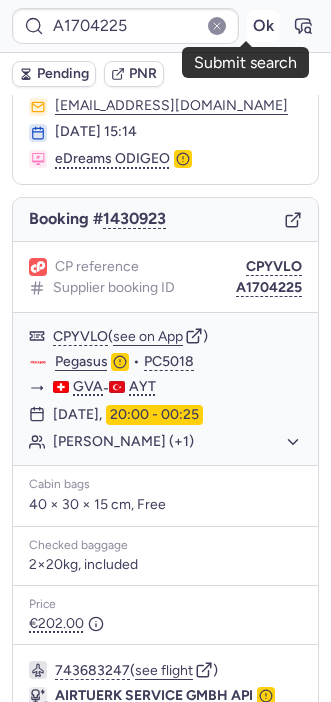 click on "Ok" at bounding box center [263, 26] 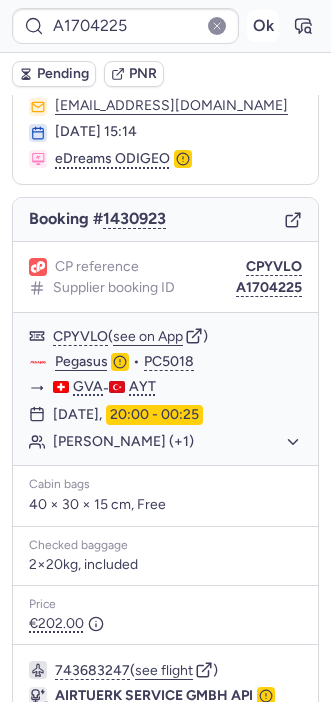 click on "Ok" at bounding box center [263, 26] 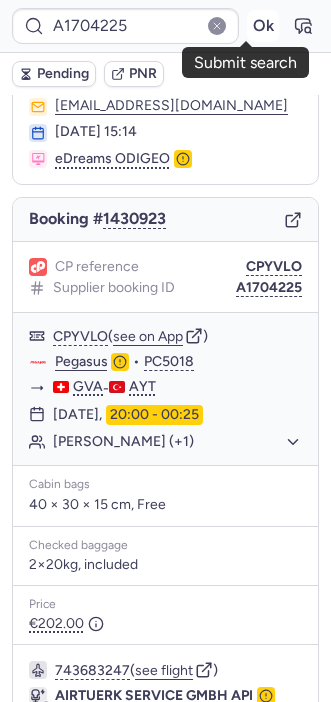 click on "Ok" at bounding box center (263, 26) 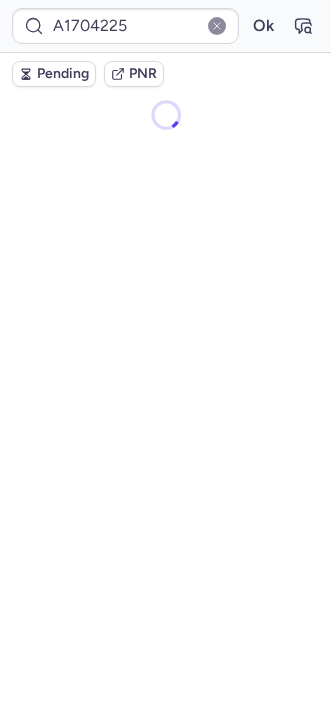 scroll, scrollTop: 0, scrollLeft: 0, axis: both 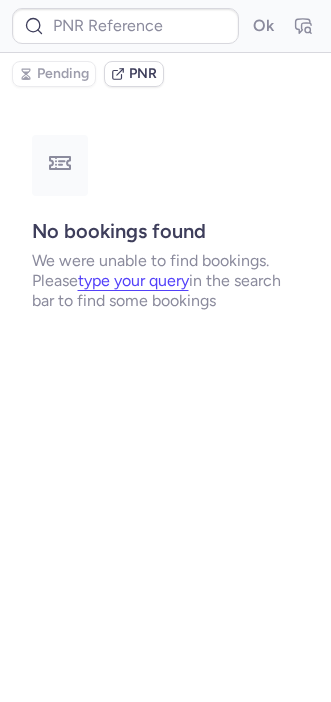 type on "A1704225" 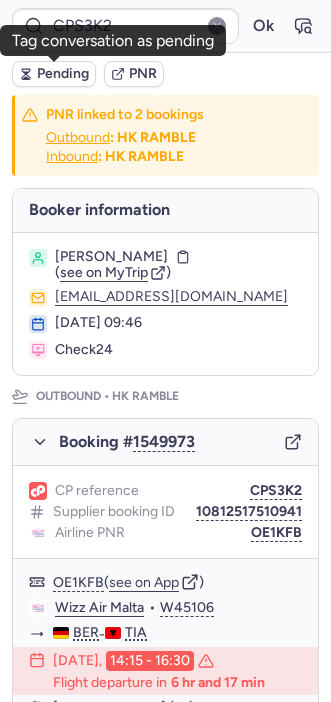click on "Pending" at bounding box center (63, 74) 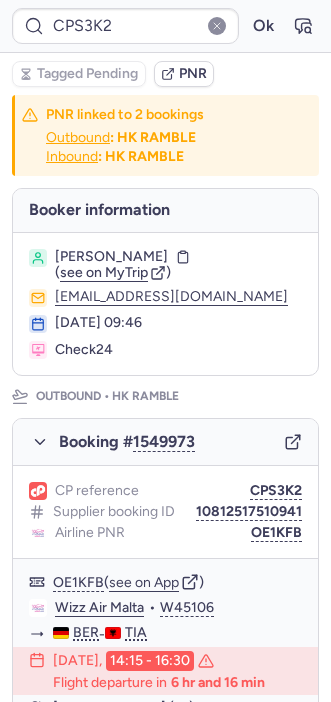 type 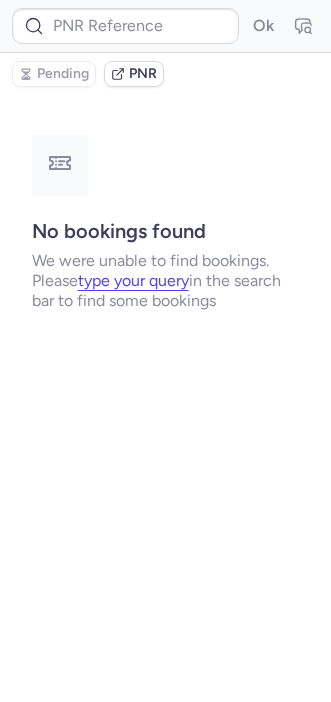 scroll, scrollTop: 0, scrollLeft: 0, axis: both 